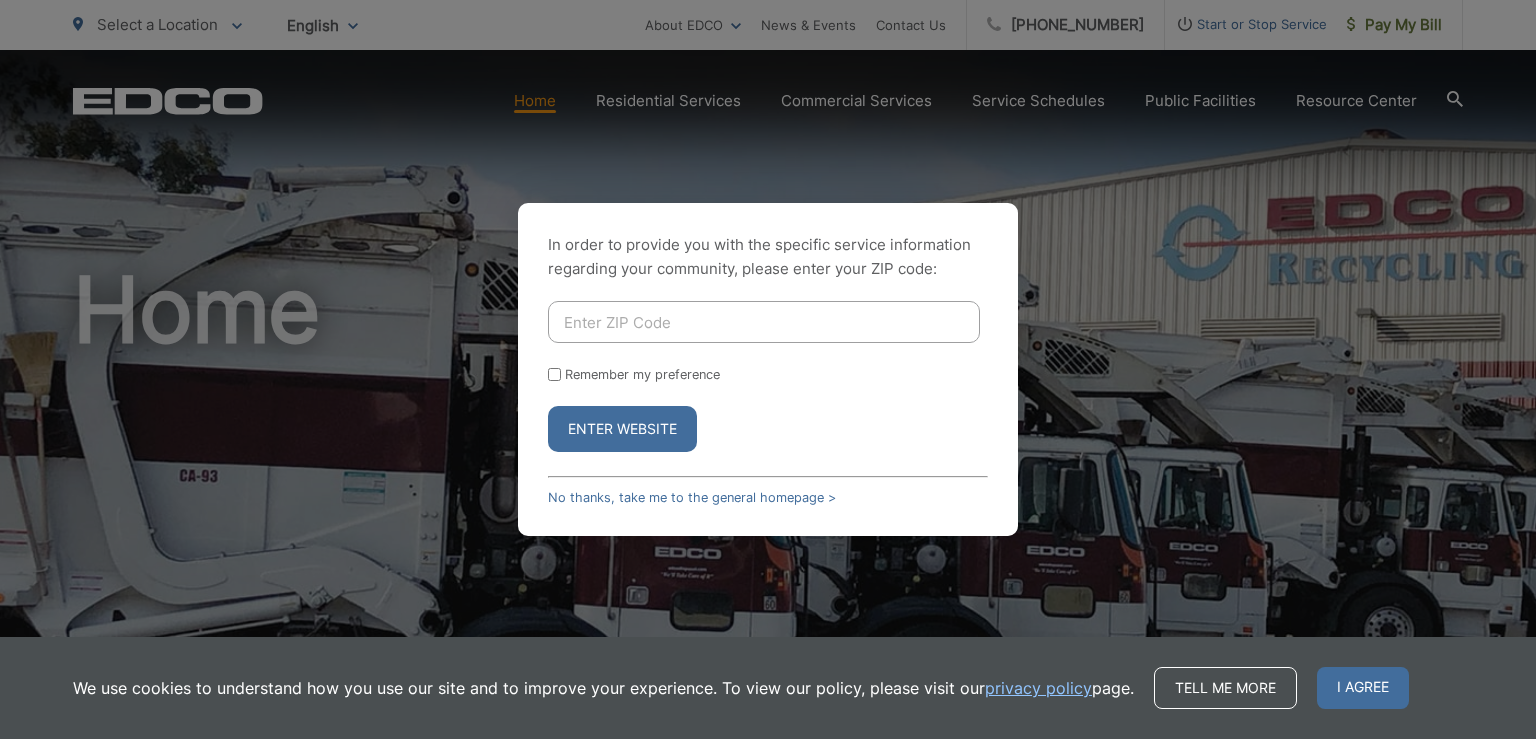 click at bounding box center [764, 322] 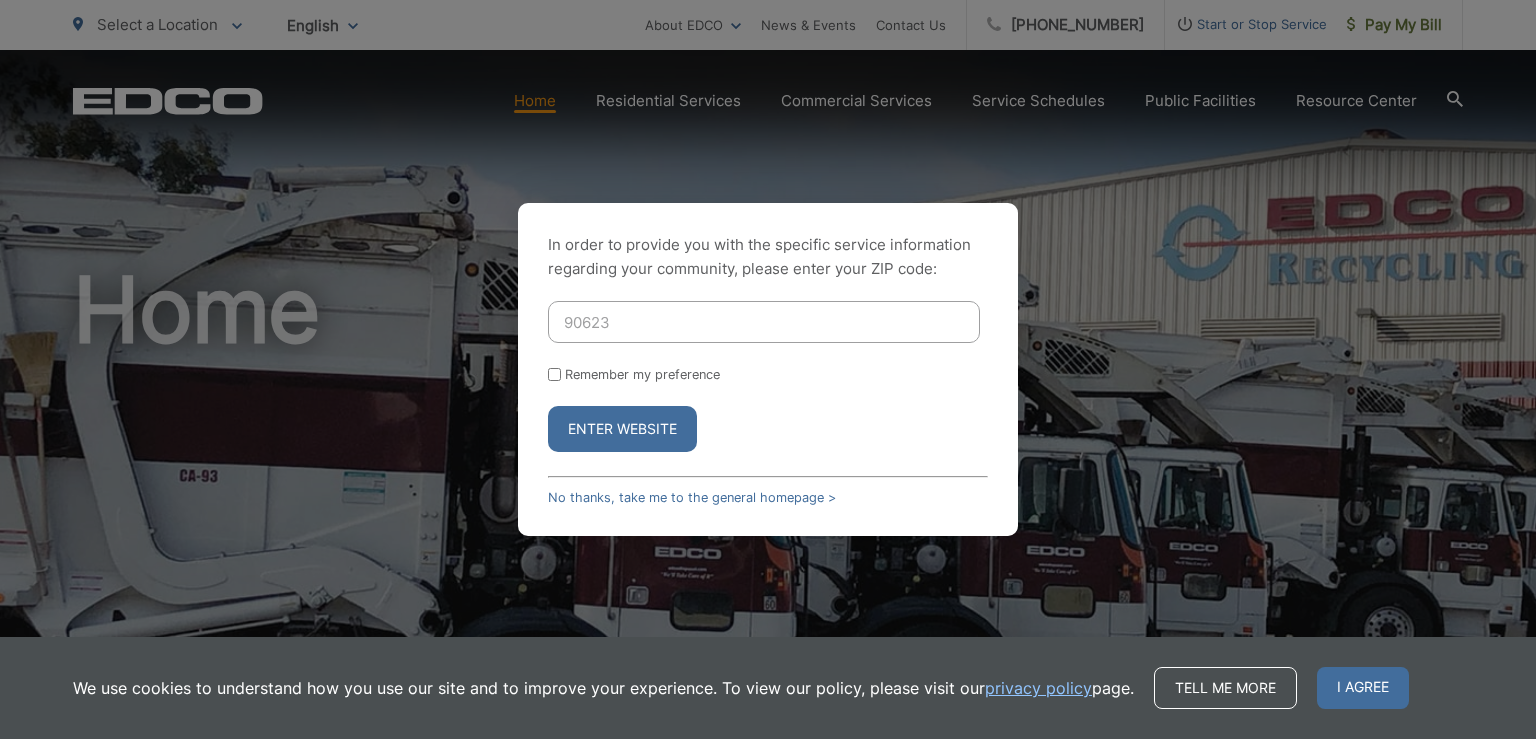 type on "90623" 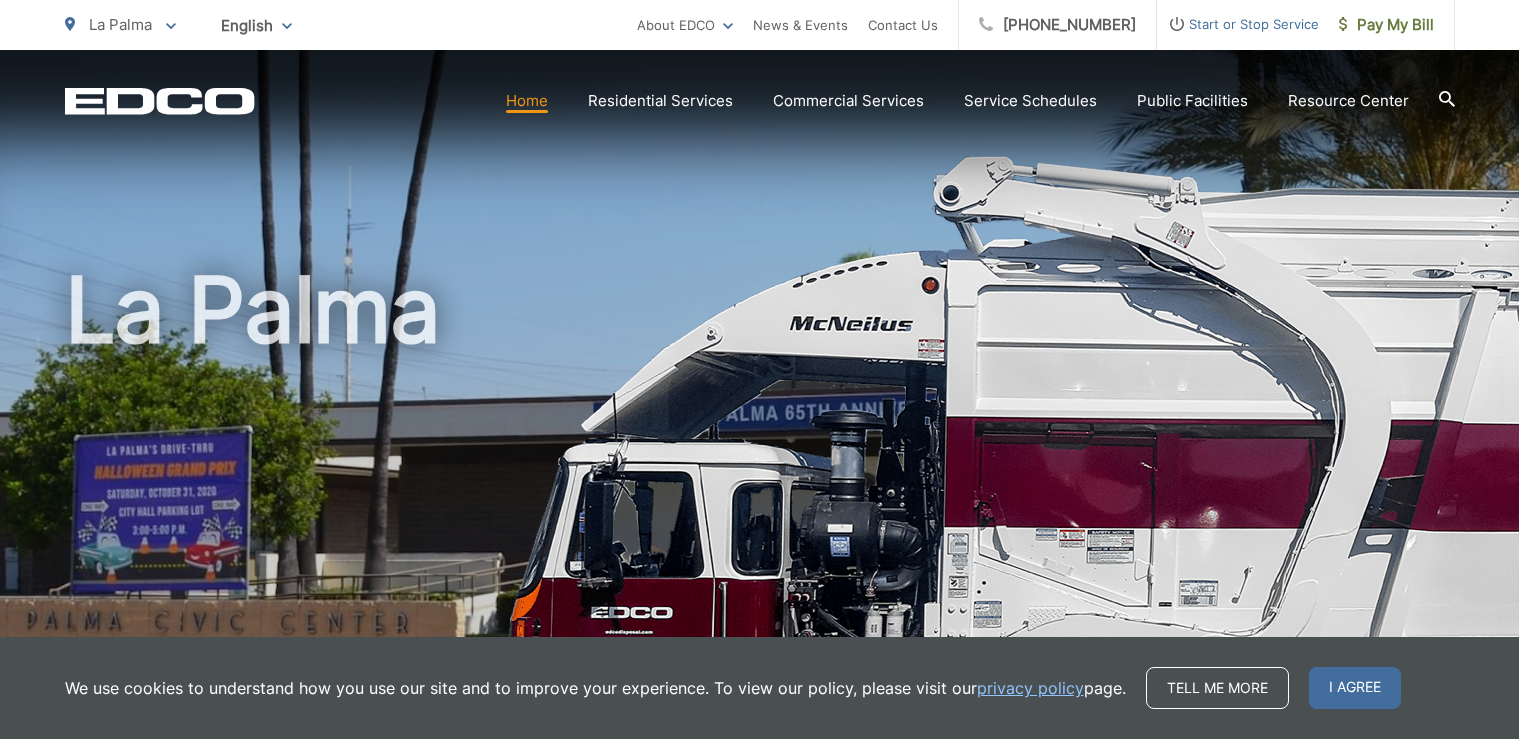scroll, scrollTop: 0, scrollLeft: 0, axis: both 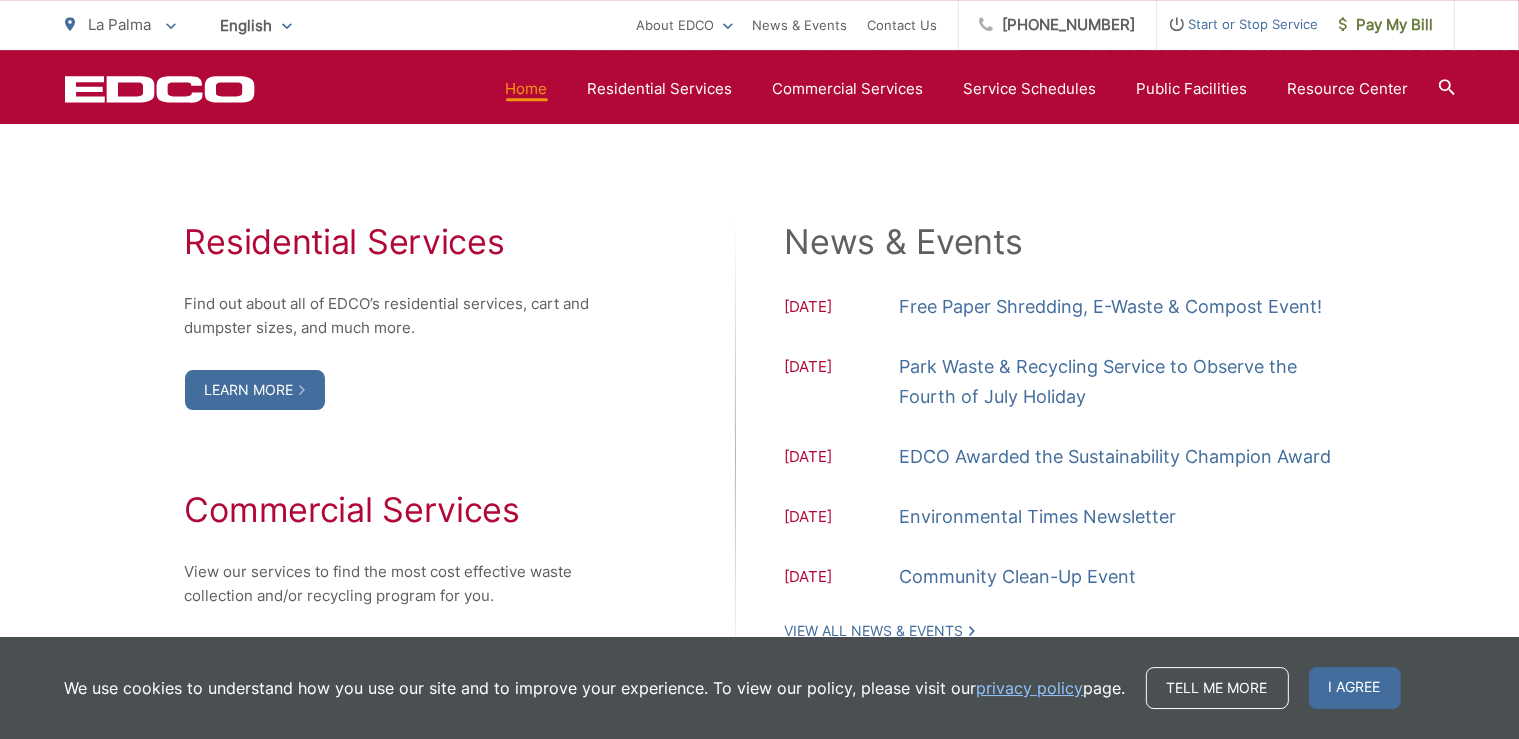 click on "Learn More" at bounding box center (255, 390) 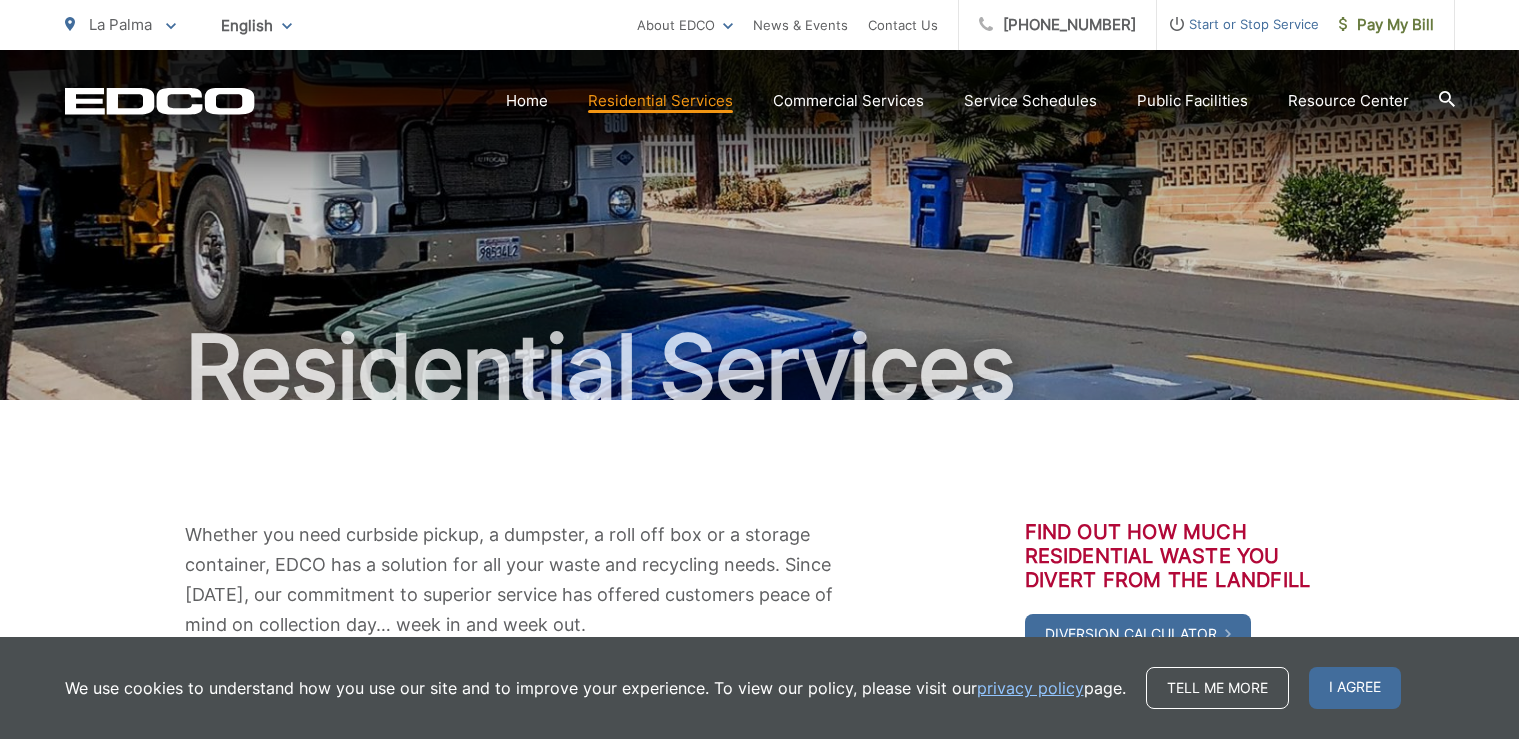 scroll, scrollTop: 0, scrollLeft: 0, axis: both 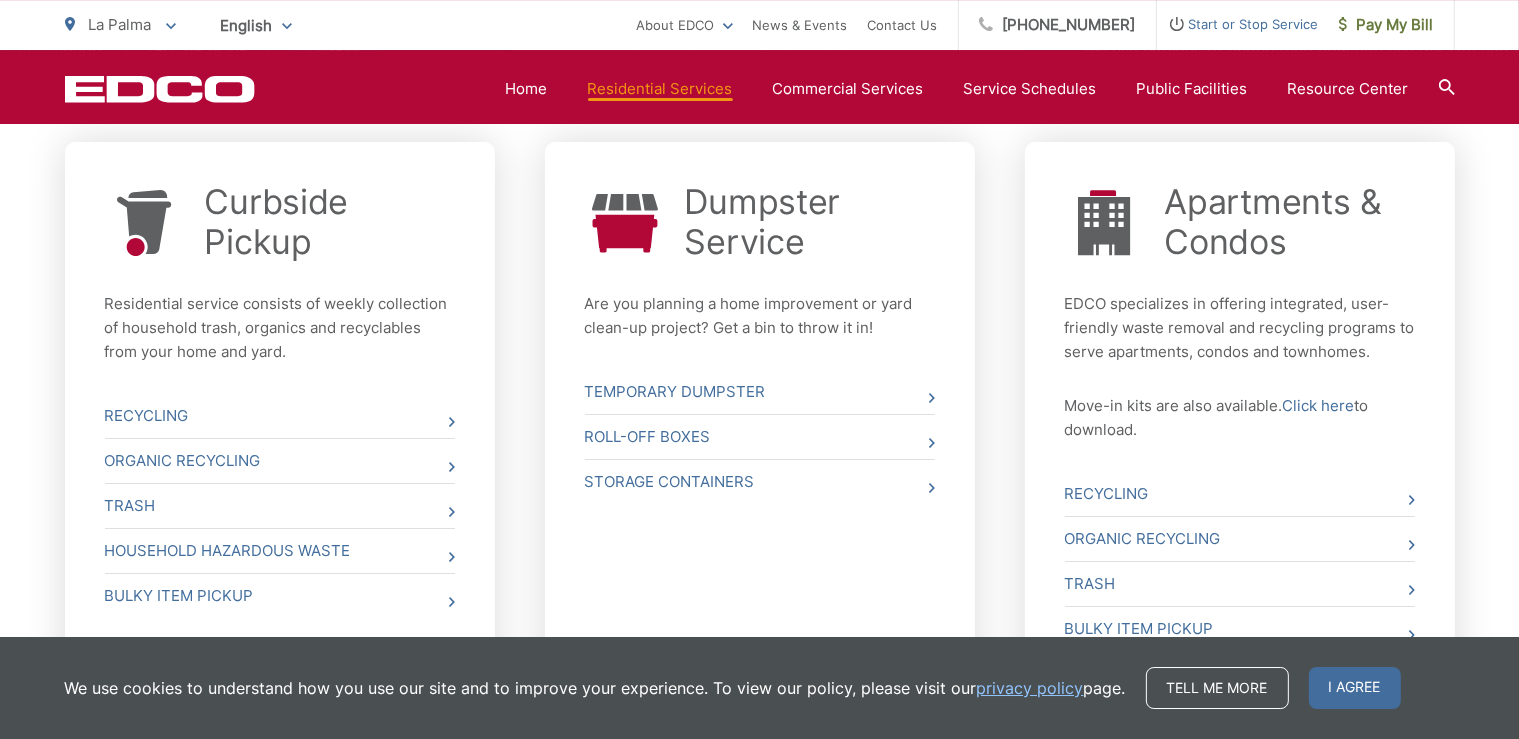 click 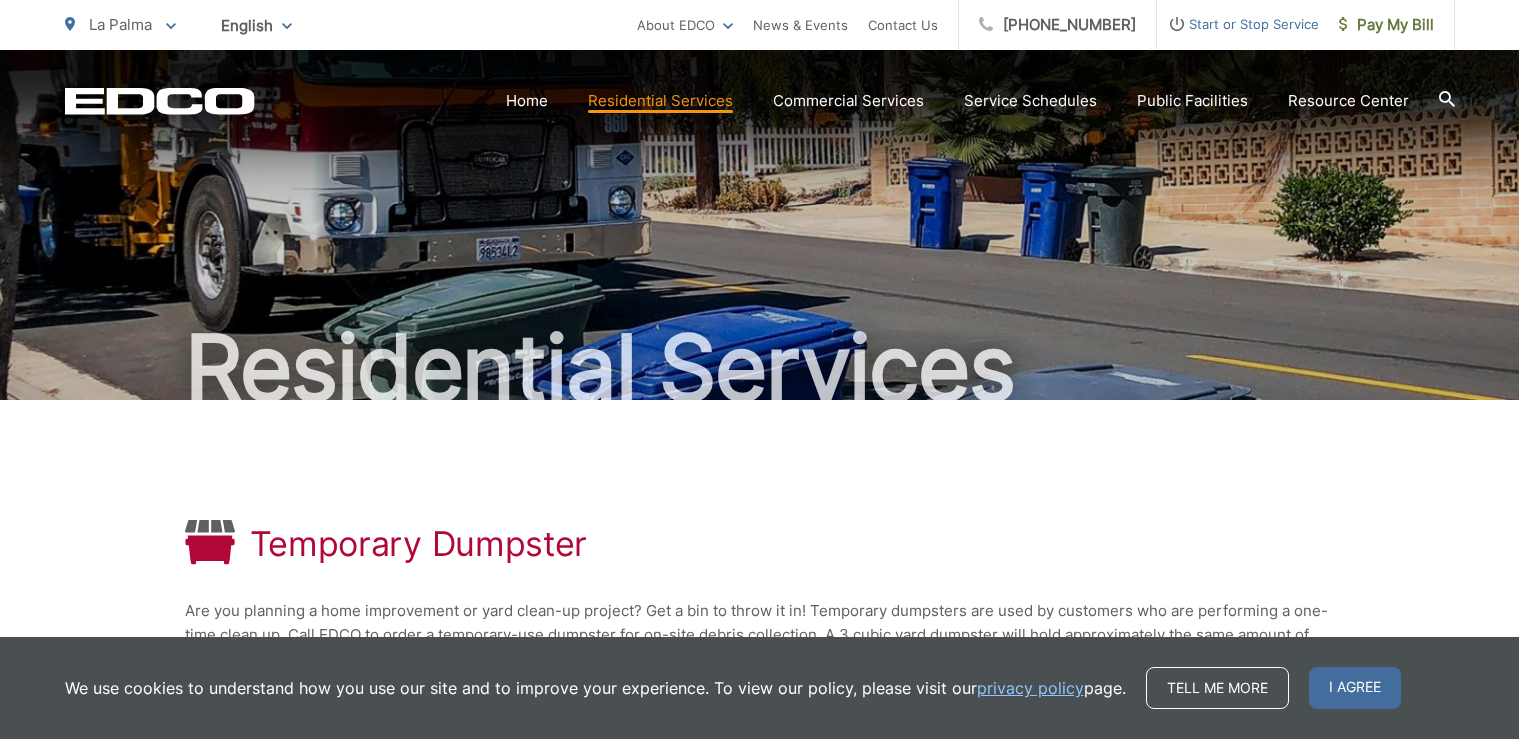 scroll, scrollTop: 0, scrollLeft: 0, axis: both 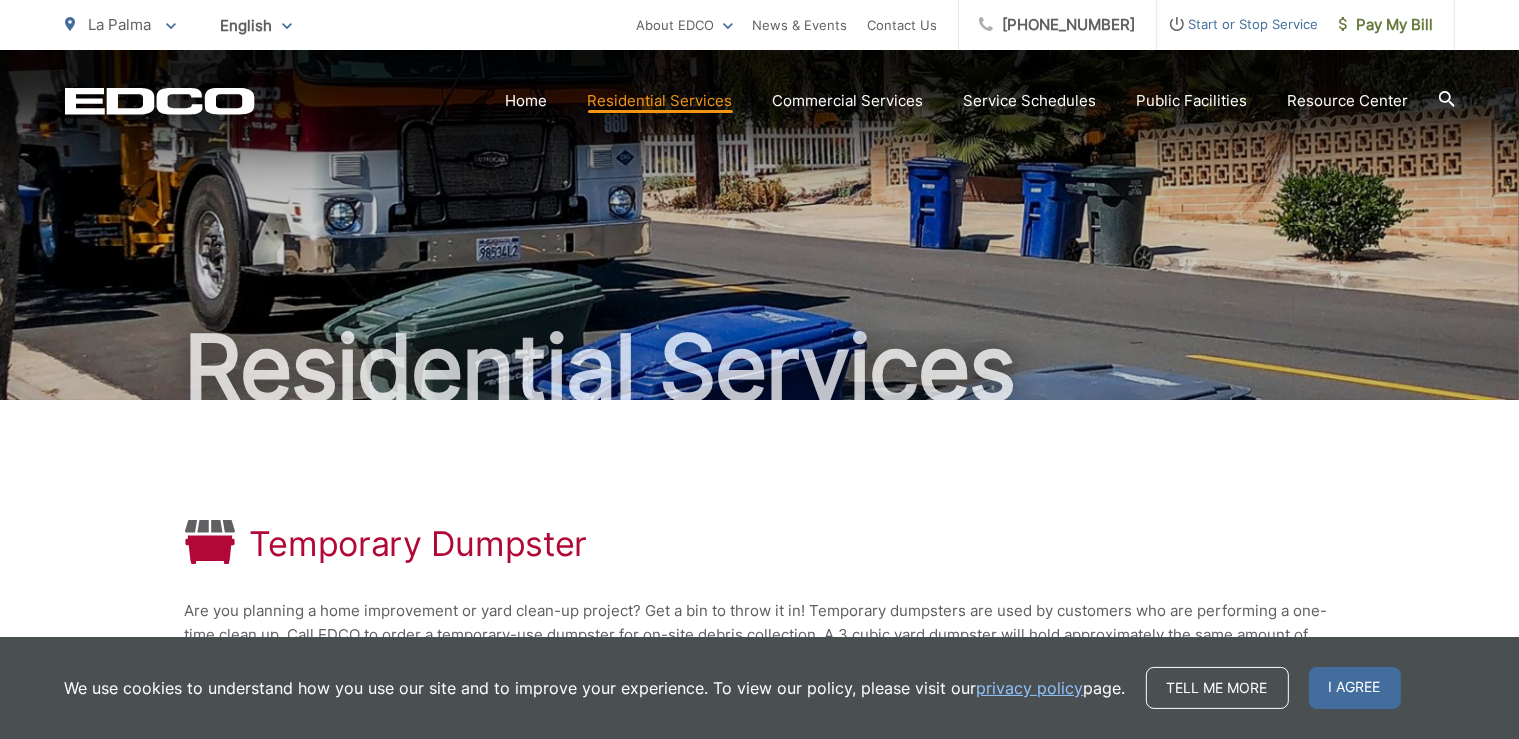 click on "Trash" at bounding box center [0, 0] 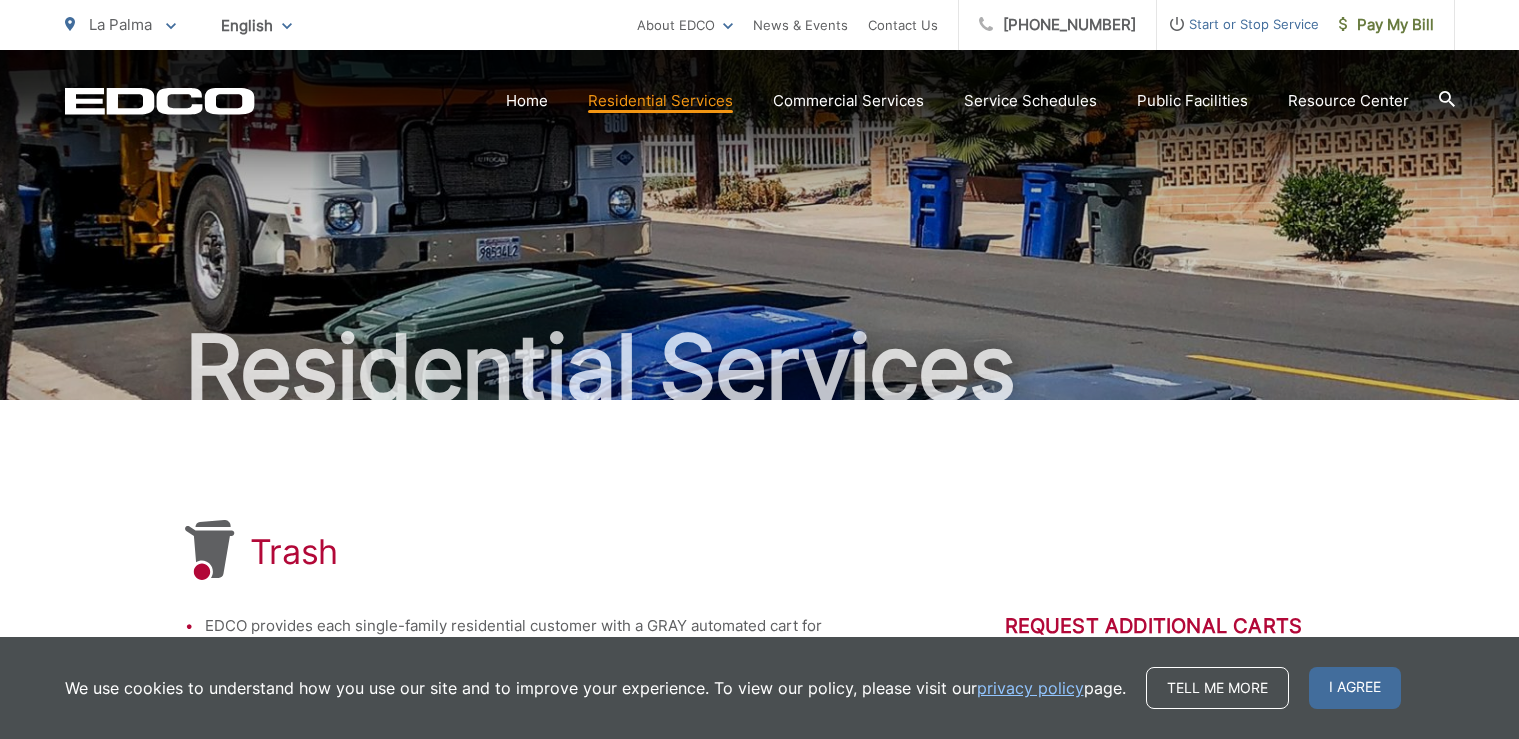 scroll, scrollTop: 0, scrollLeft: 0, axis: both 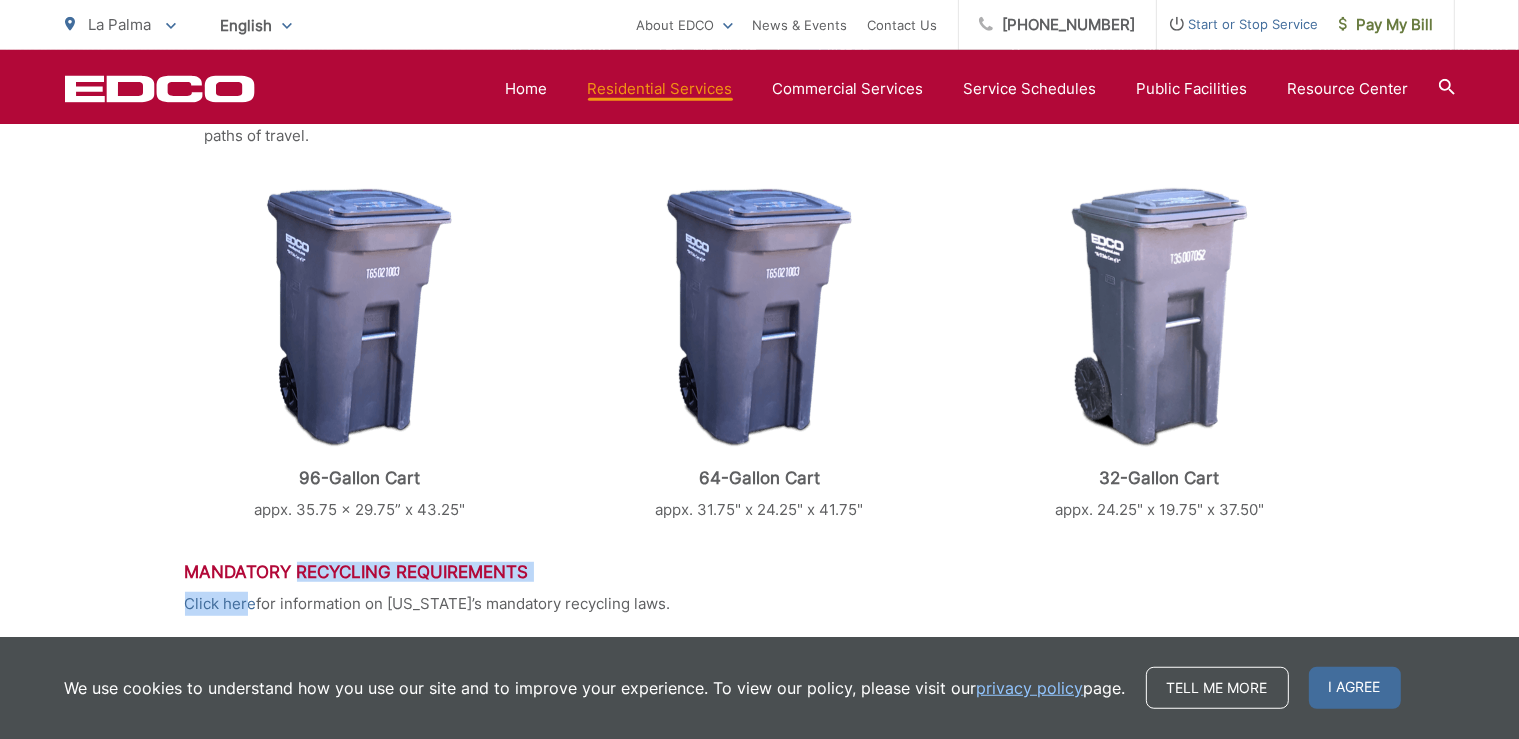 drag, startPoint x: 304, startPoint y: 574, endPoint x: 246, endPoint y: 607, distance: 66.730804 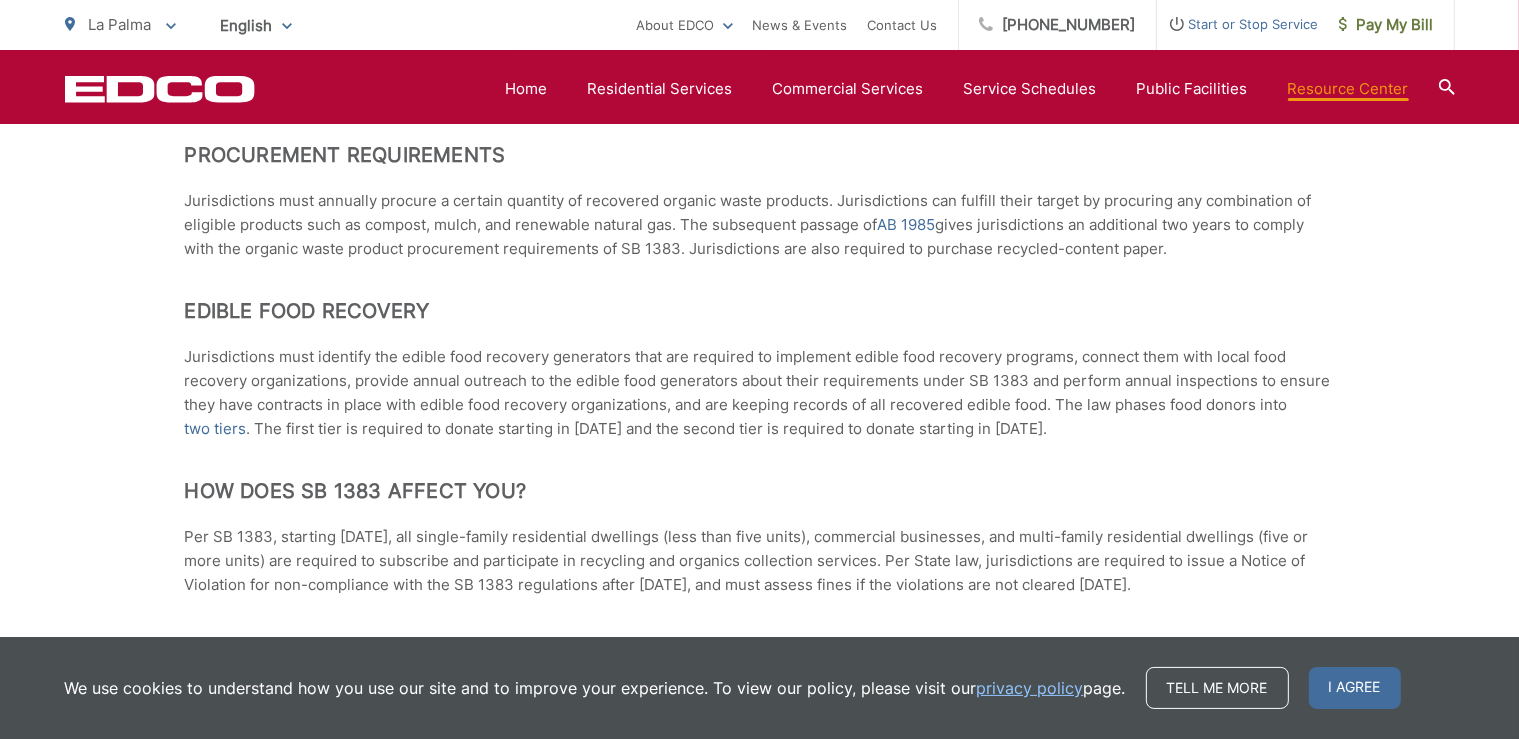 scroll, scrollTop: 1795, scrollLeft: 0, axis: vertical 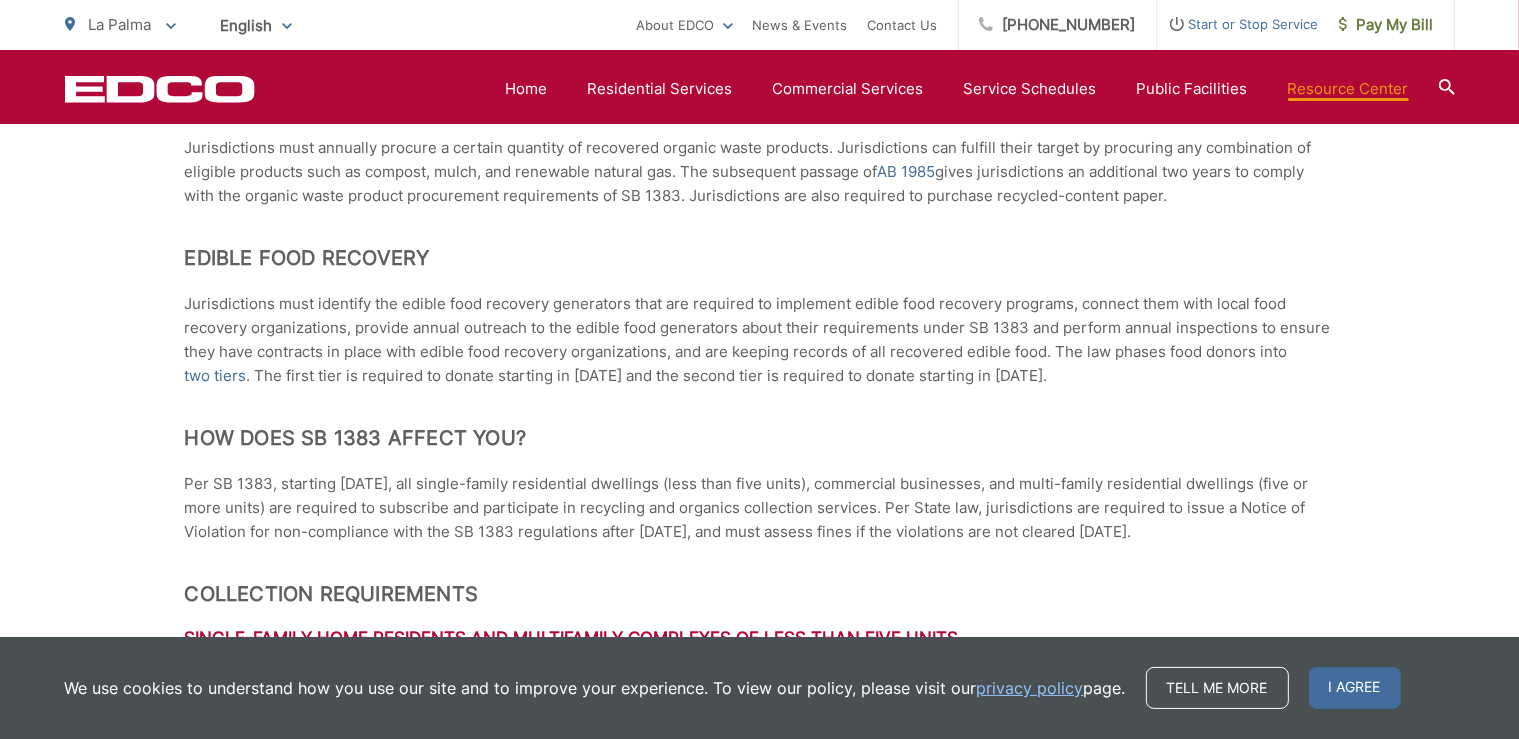 click on "Mandatory Recycling Requirements
What is SB 1383?
In September 2016, the State set methane emission reduction targets for California in Senate Bill 1383, intended as a statewide effort to reduce emissions of short-lived climate pollutants (like organic waste) in various sectors of California’s economy. This law expands upon the goals of  AB 341: Mandatory Commercial Recycling  and  AB 1826: Mandatory Commercial Organics Recycling . However, SB 1383 is unique in that it impacts residents in addition to businesses.
SB 1383 establishes statewide targets to reduce the amount of organic waste disposed of in landfills (50% by 2020 and 75% by 2025). It also sets a goal to rescue at least 20% of currently disposed edible food by 2025 and redirect that food to people in need.
." at bounding box center (760, 311) 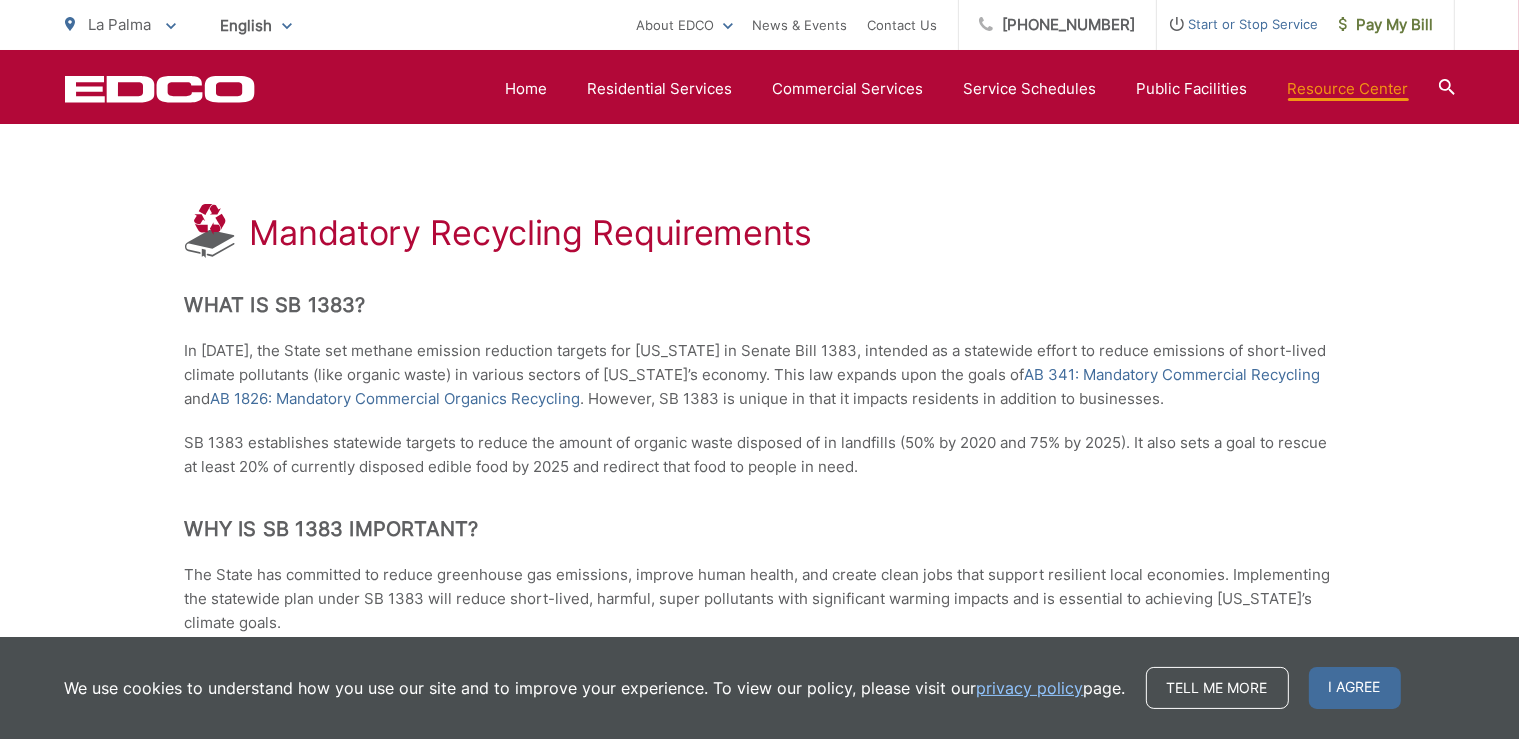 scroll, scrollTop: 264, scrollLeft: 0, axis: vertical 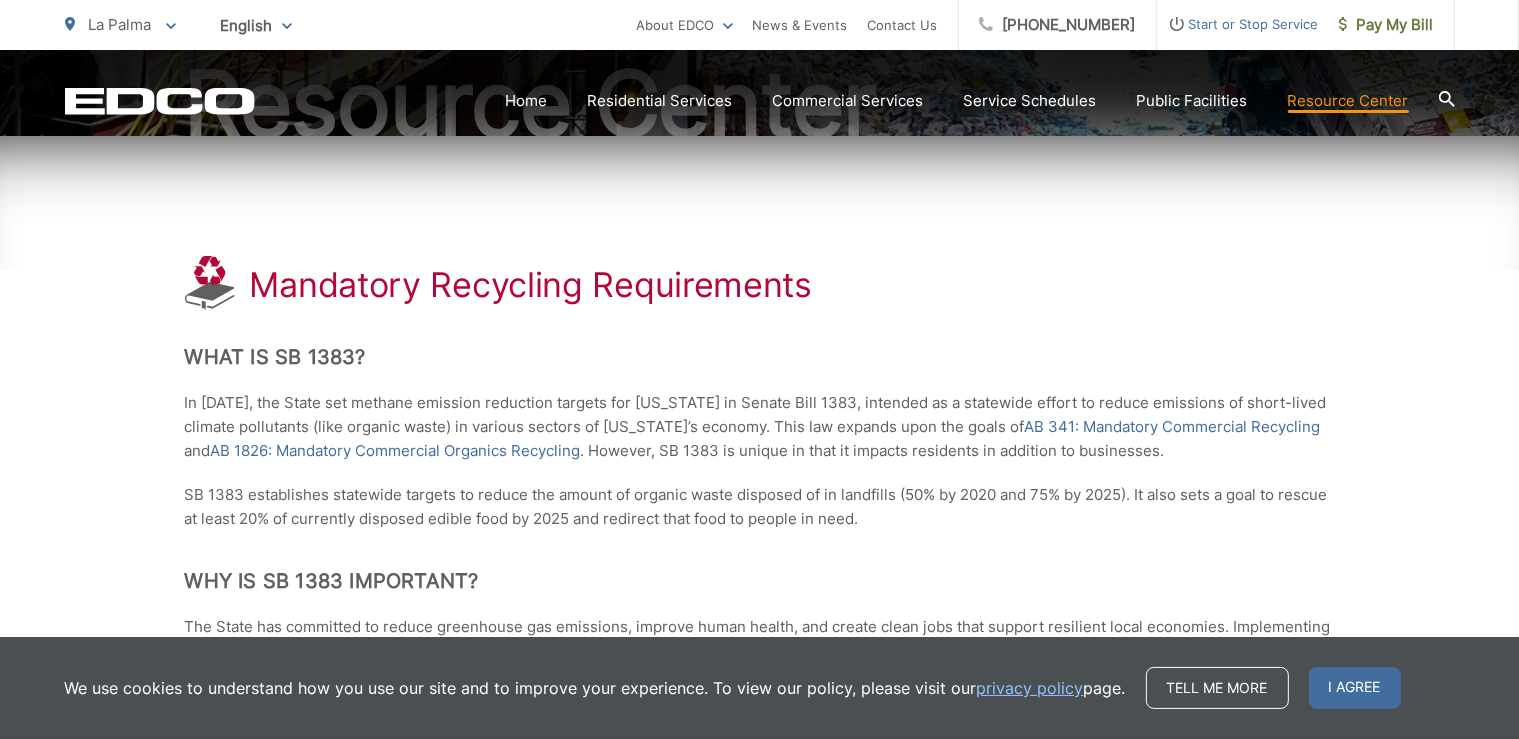 click on "Special Items Disposal" at bounding box center [0, 0] 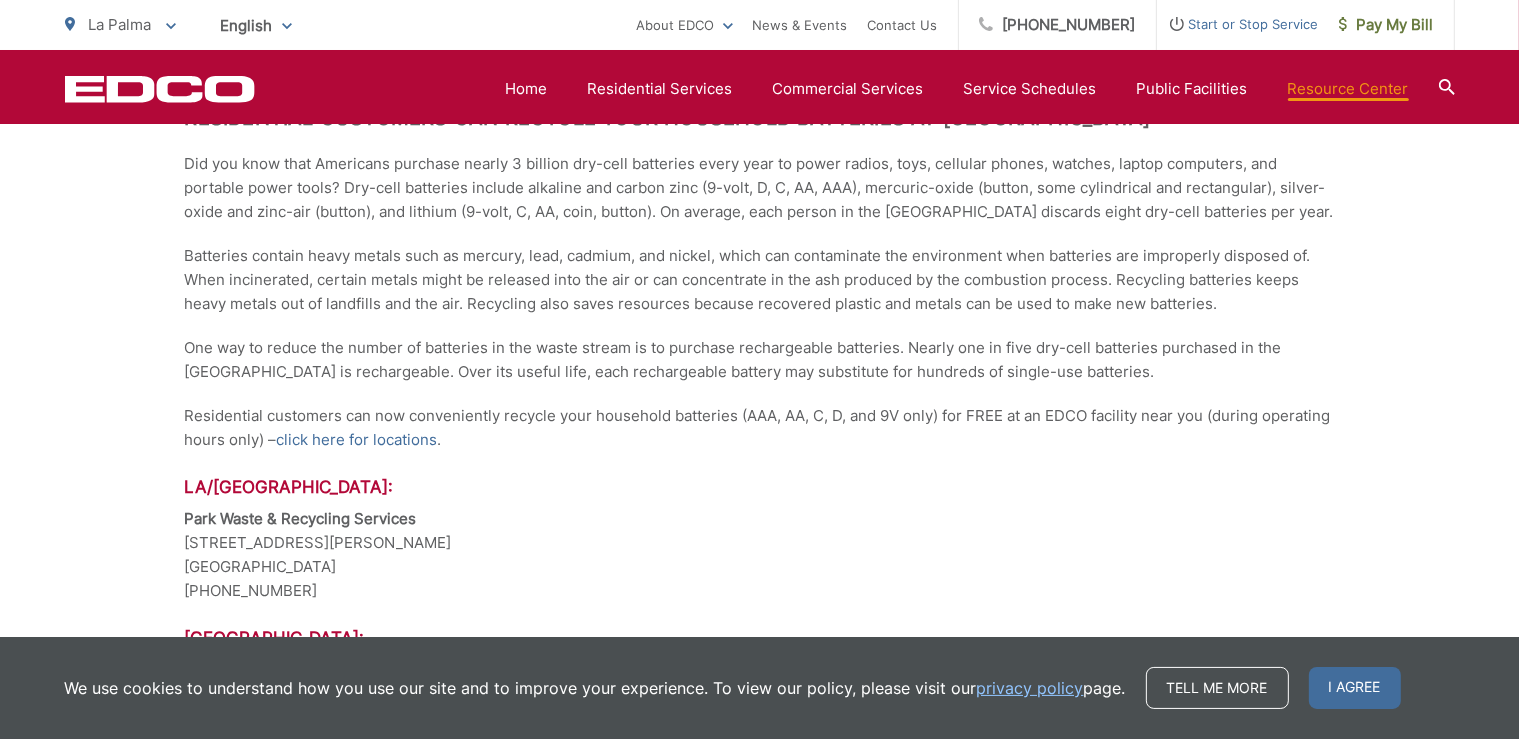 scroll, scrollTop: 1795, scrollLeft: 0, axis: vertical 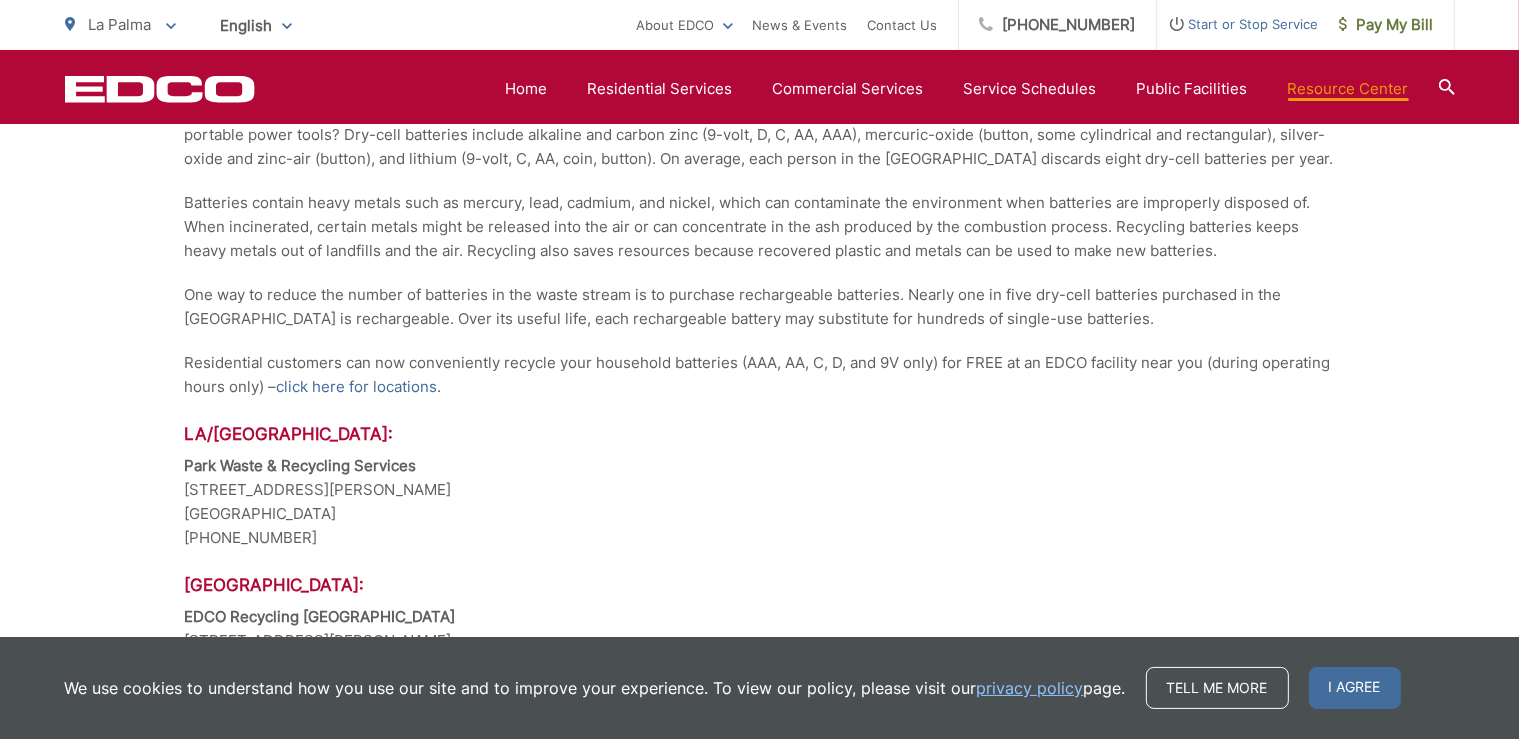 click on "click here for locations" at bounding box center (357, 387) 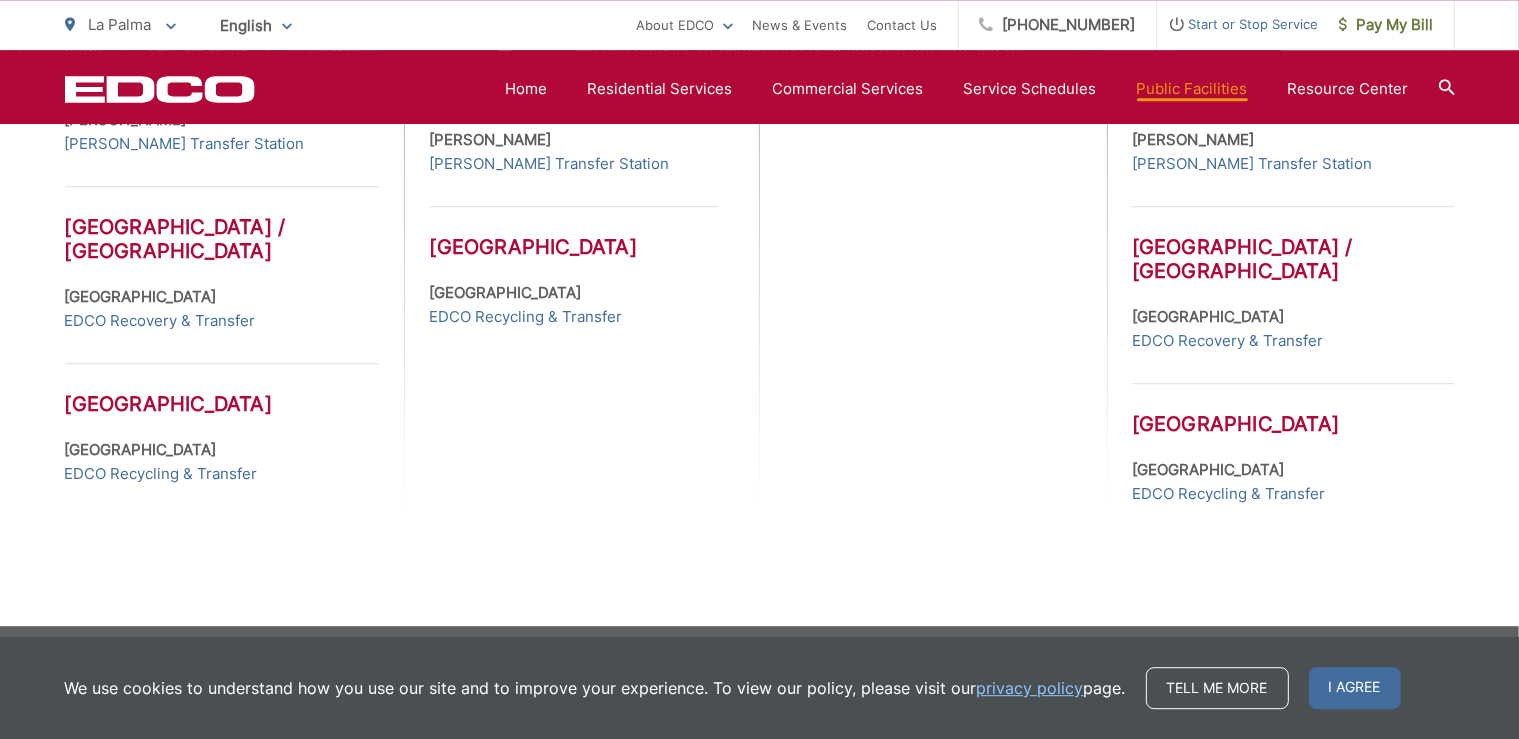 scroll, scrollTop: 1143, scrollLeft: 0, axis: vertical 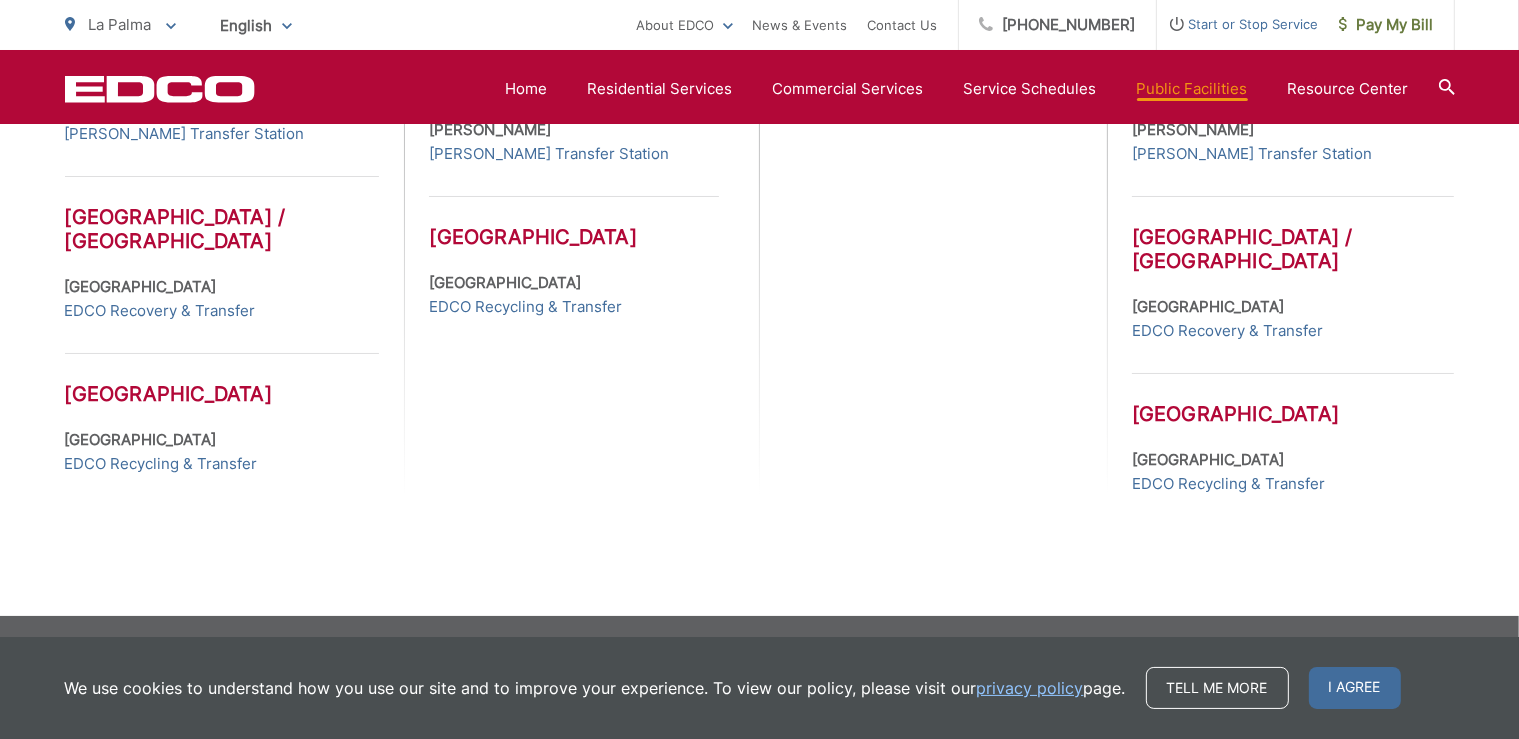 click on "EDCO Recycling & Transfer" at bounding box center (1228, 484) 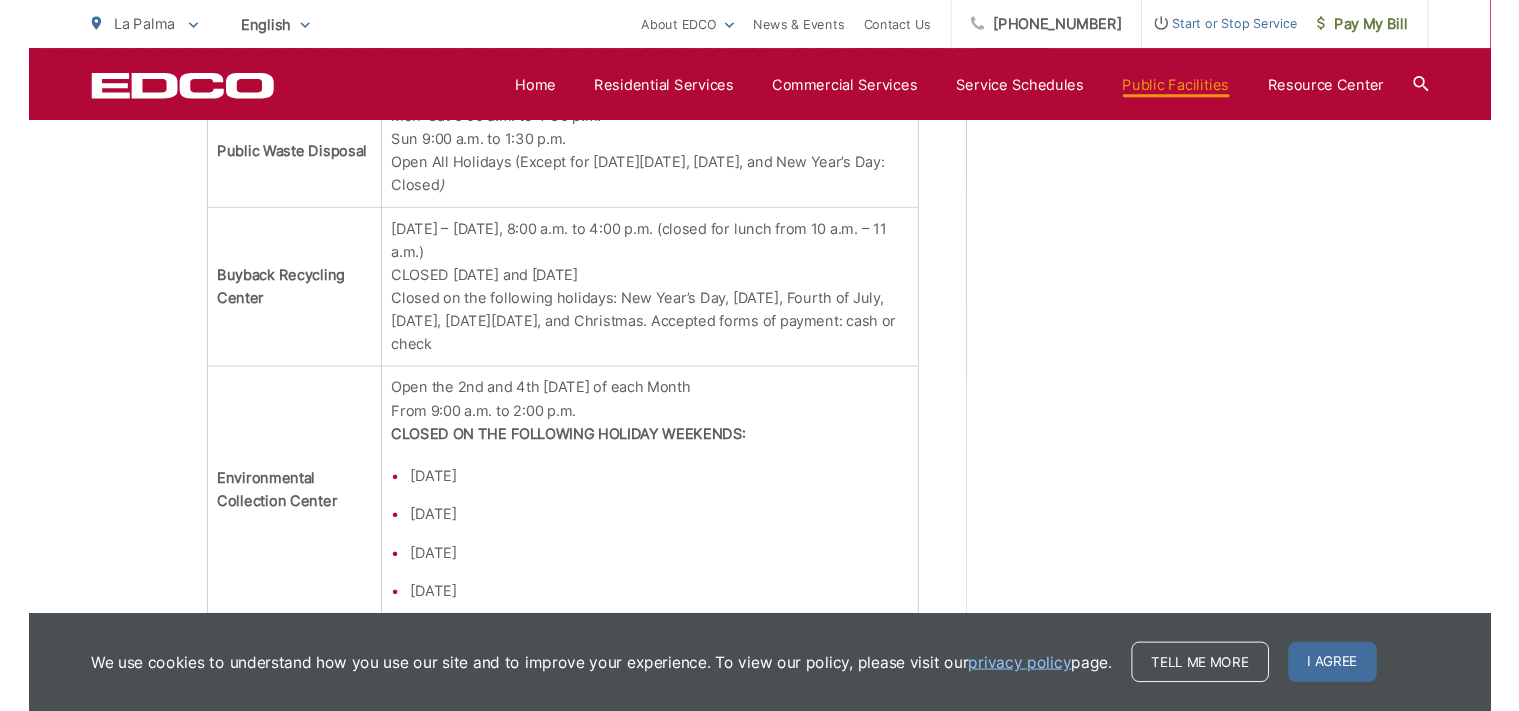 scroll, scrollTop: 2481, scrollLeft: 0, axis: vertical 